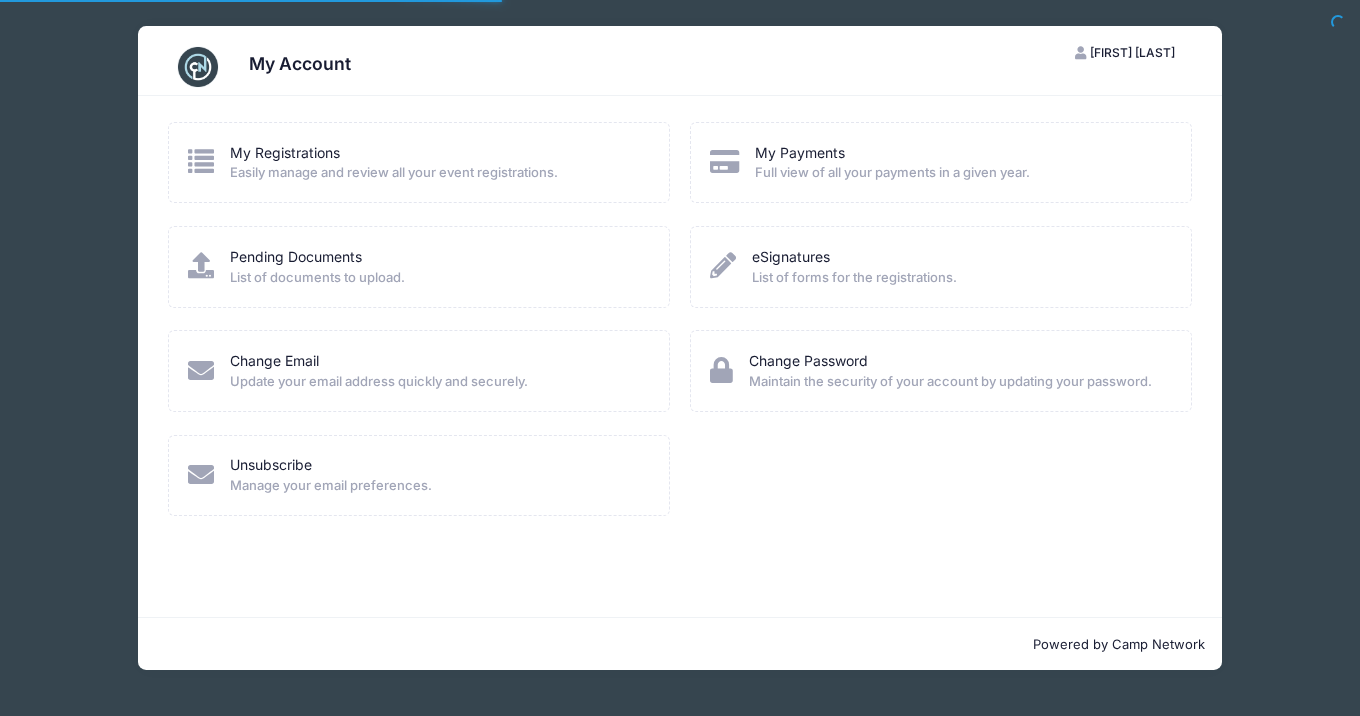 scroll, scrollTop: 0, scrollLeft: 0, axis: both 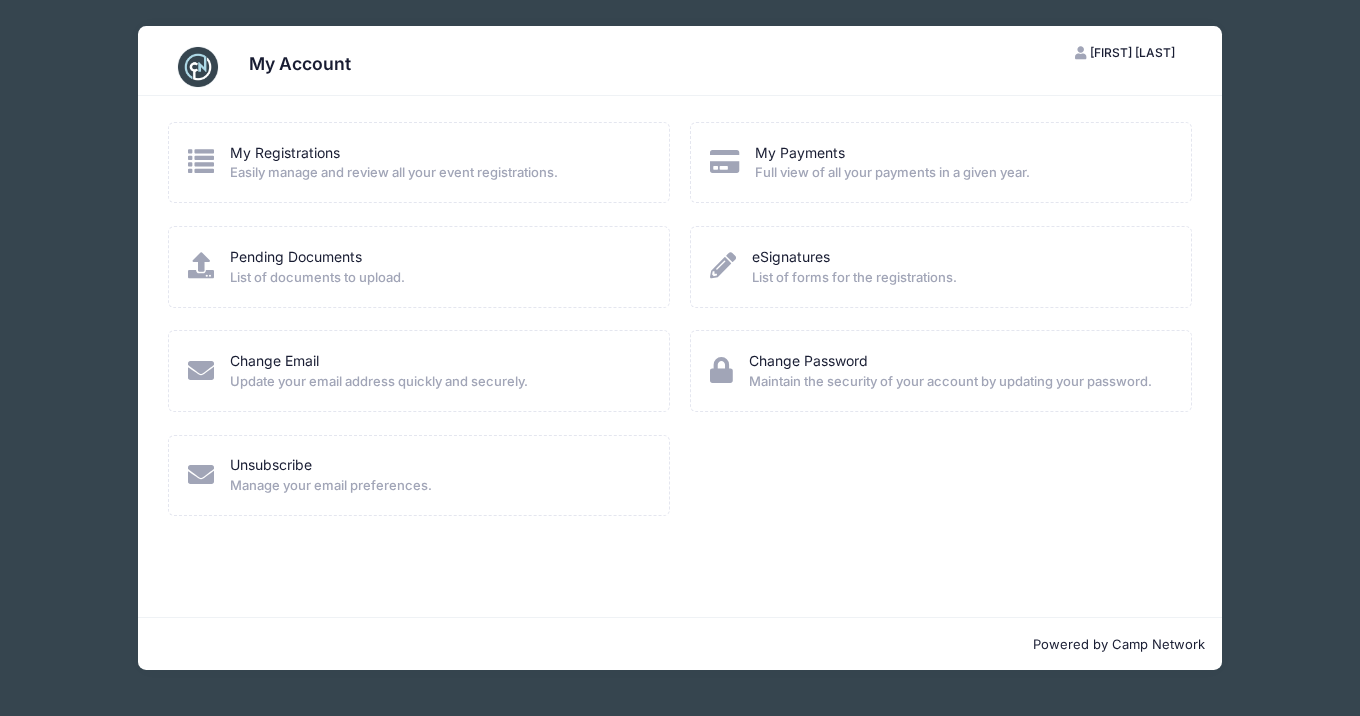 click on "Easily manage and review all your event registrations." at bounding box center (394, 173) 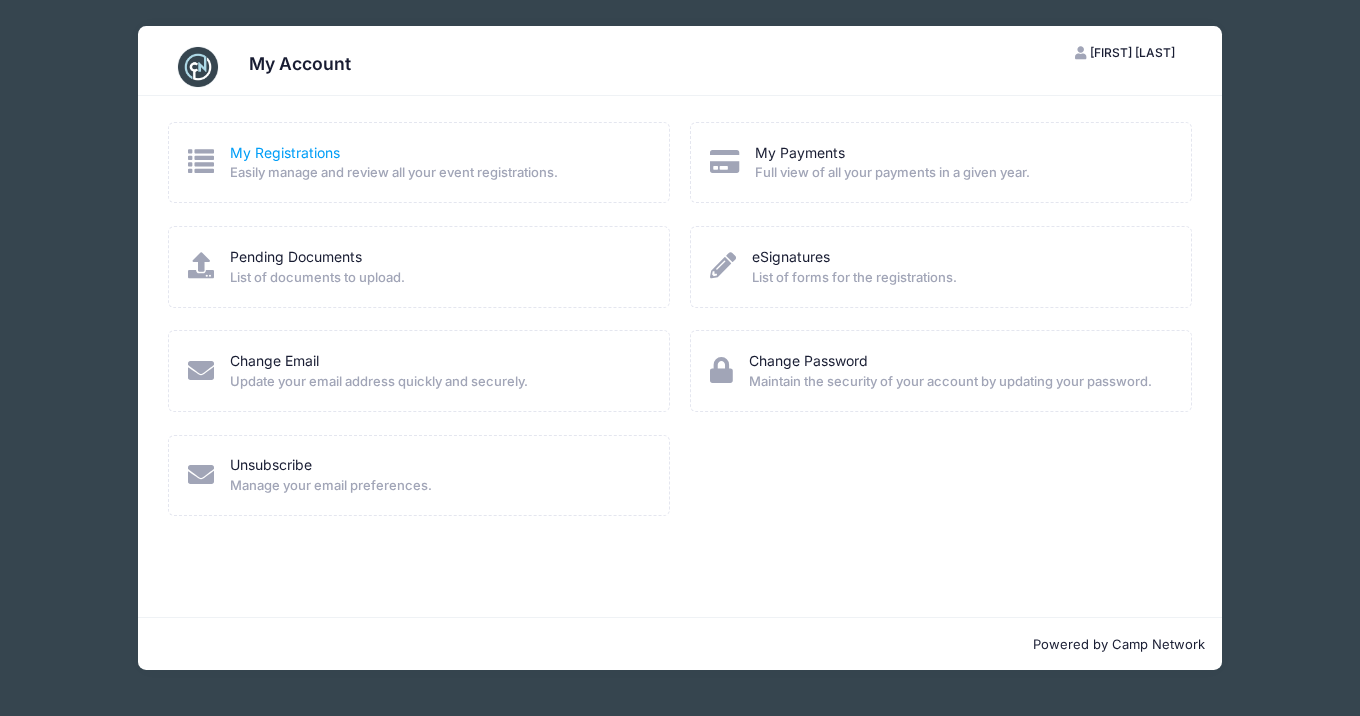click on "My Registrations" at bounding box center (285, 152) 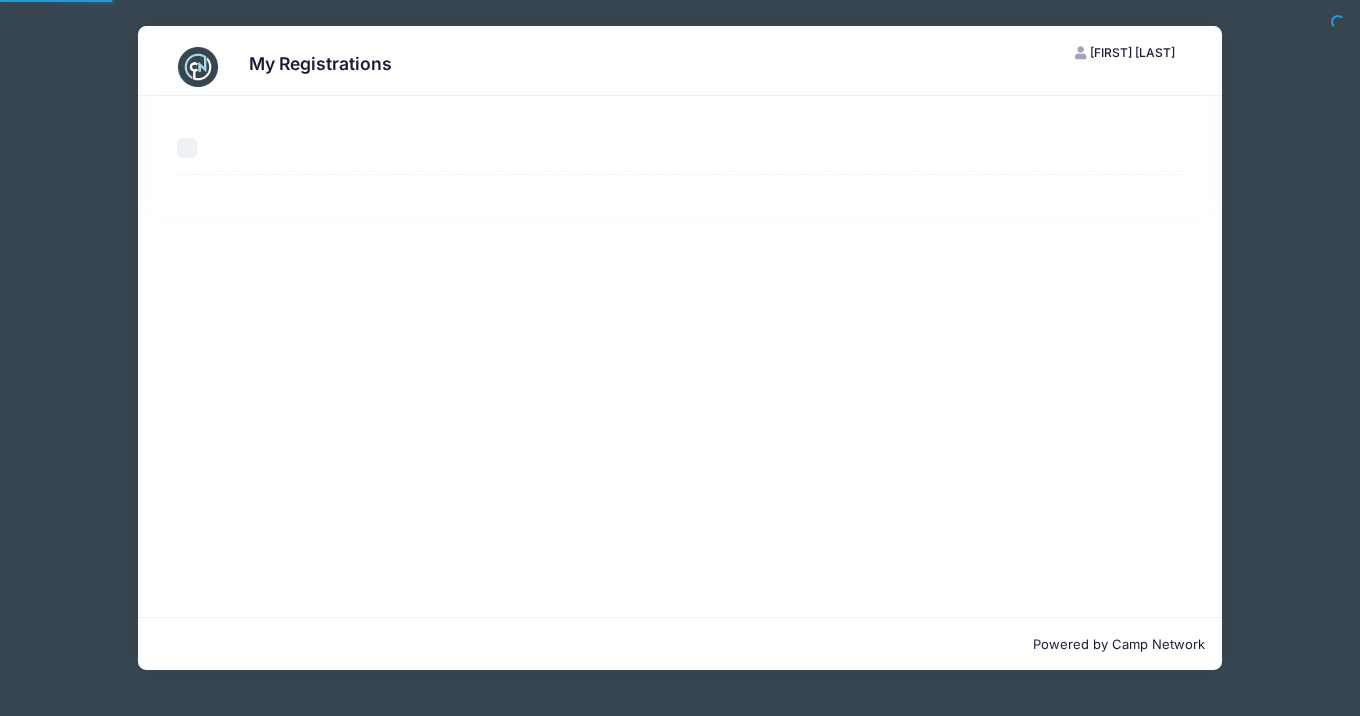 scroll, scrollTop: 0, scrollLeft: 0, axis: both 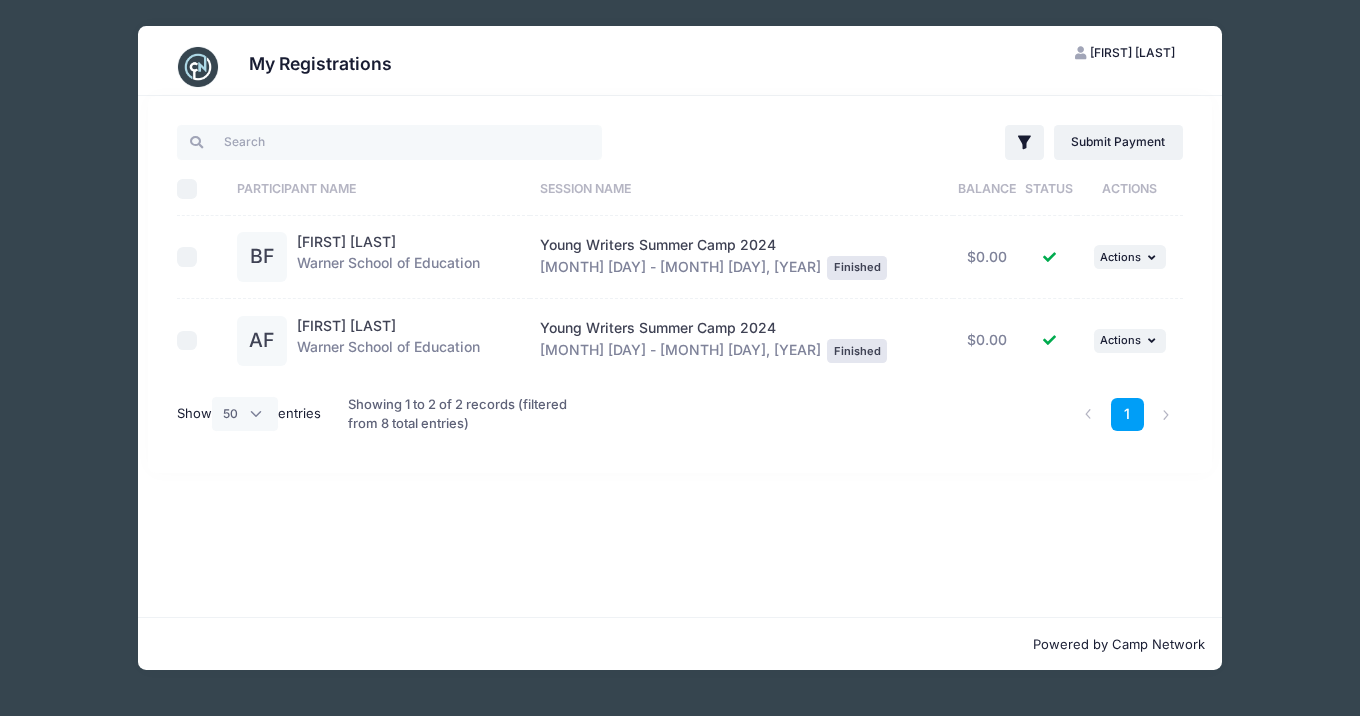 click on "[FIRST] [LAST]" at bounding box center [1132, 52] 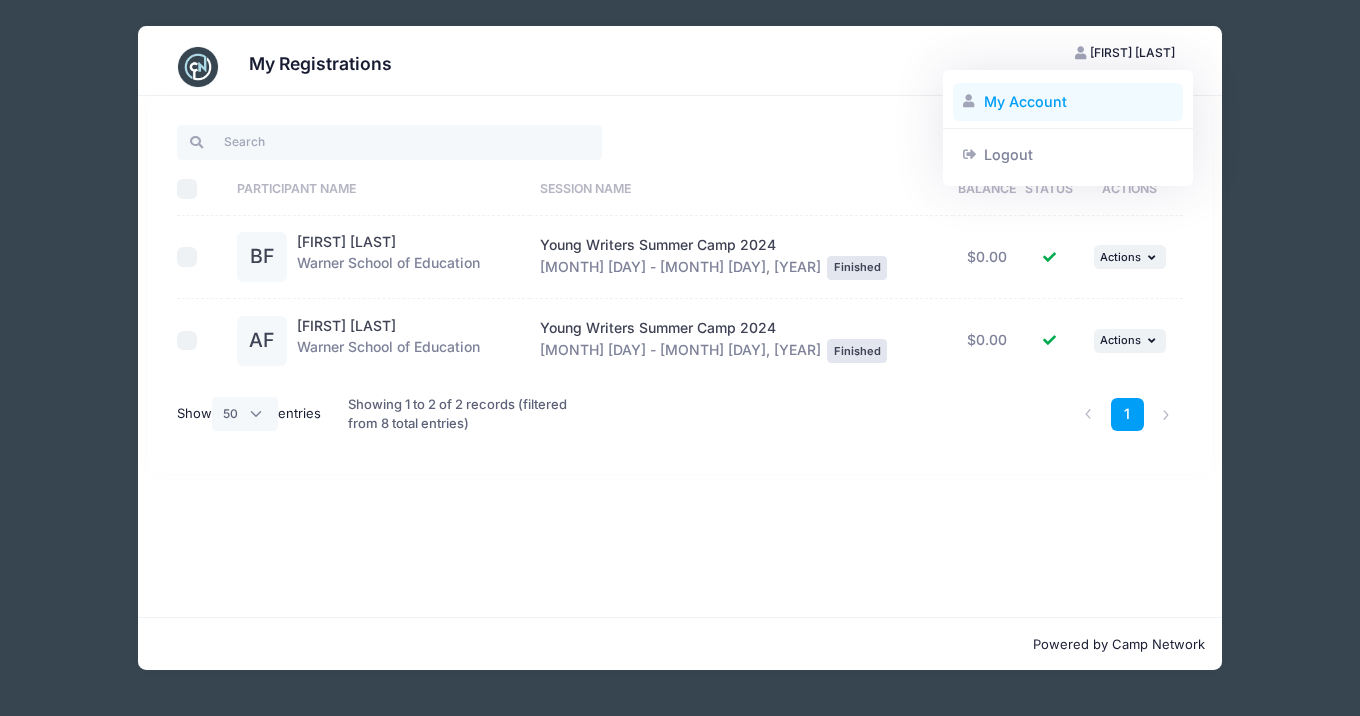 click on "My Account" at bounding box center (1068, 102) 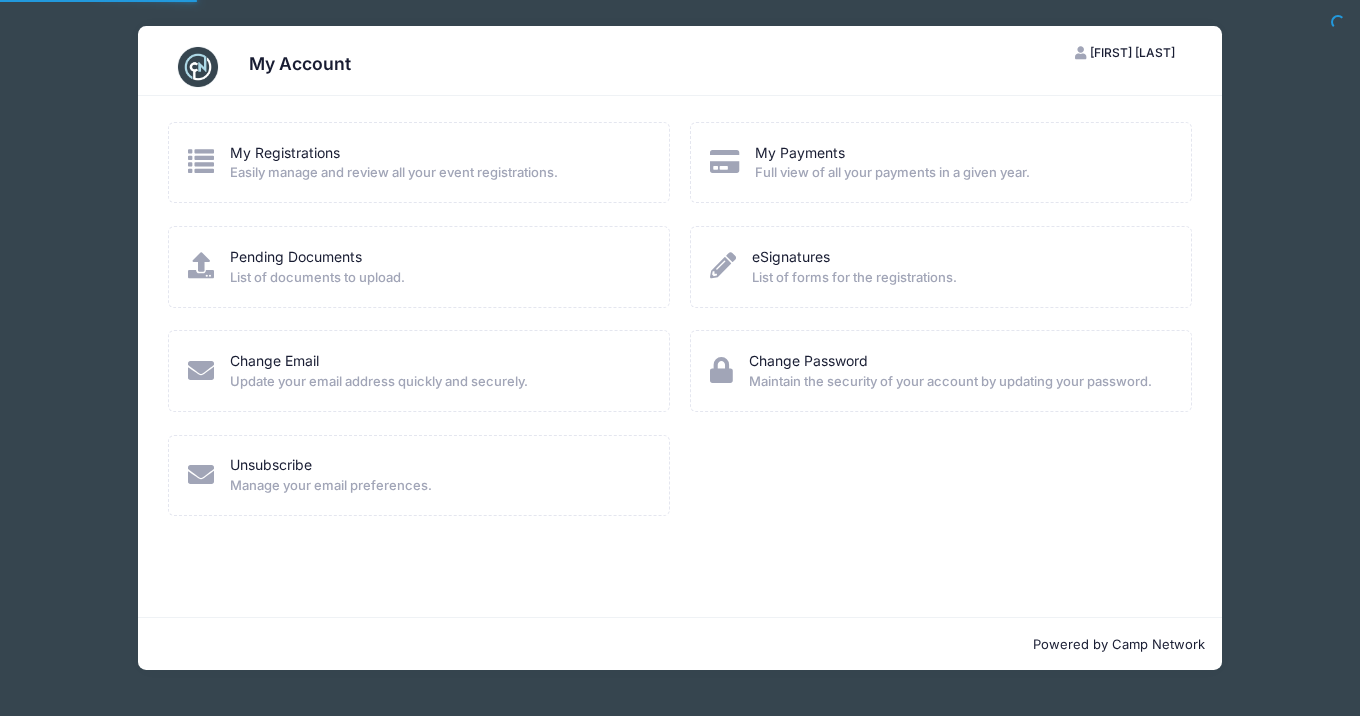 scroll, scrollTop: 0, scrollLeft: 0, axis: both 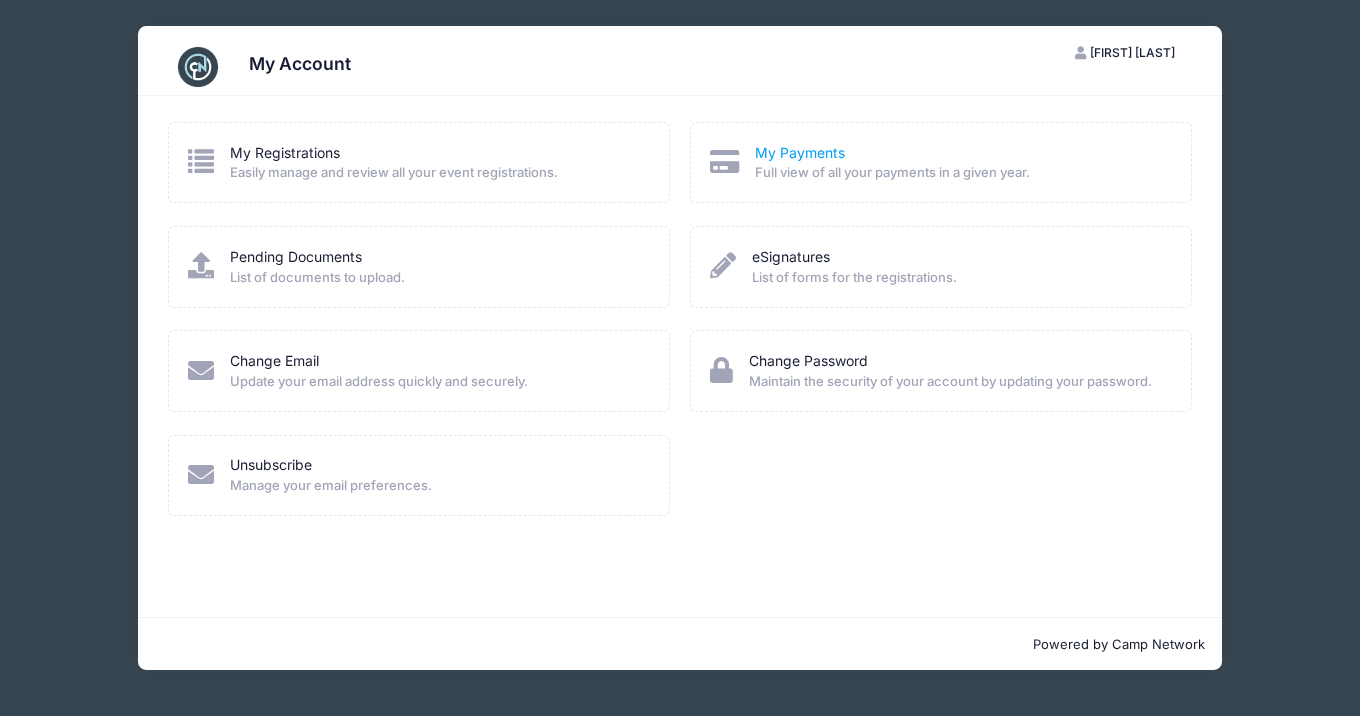 click on "My Payments" at bounding box center [800, 152] 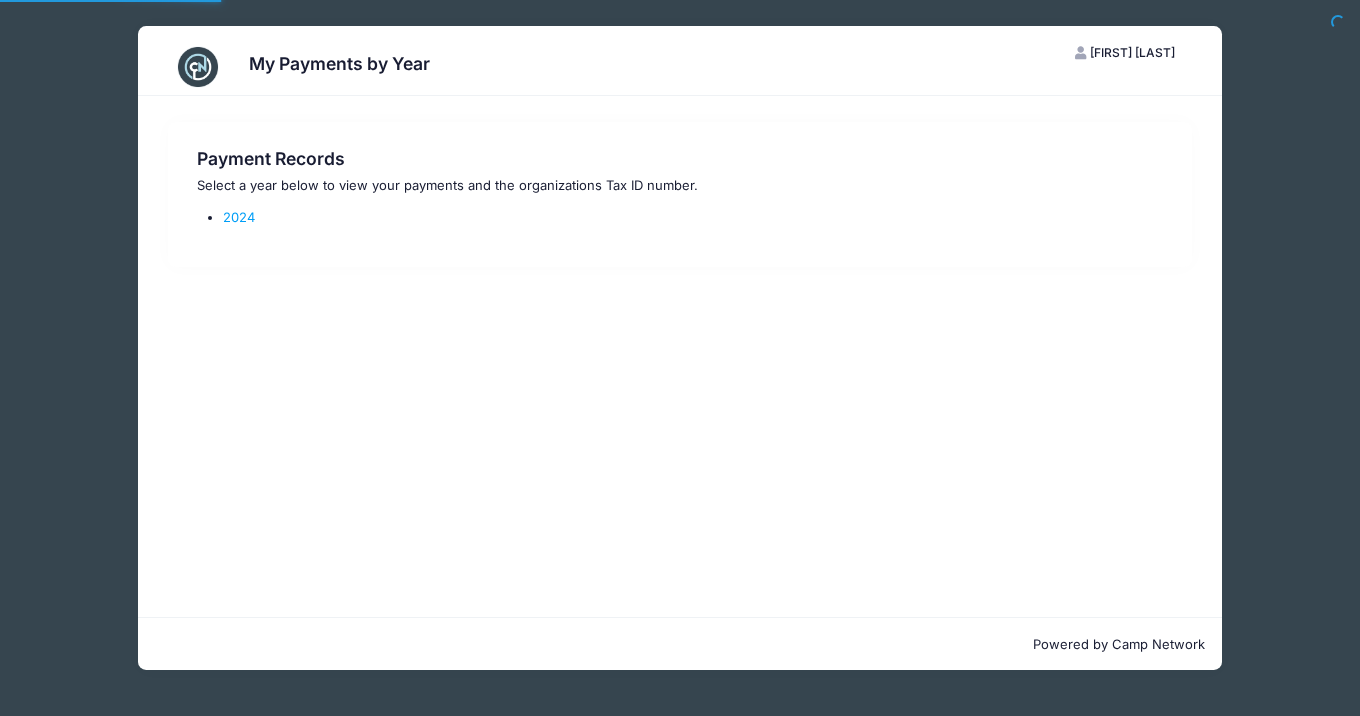 scroll, scrollTop: 0, scrollLeft: 0, axis: both 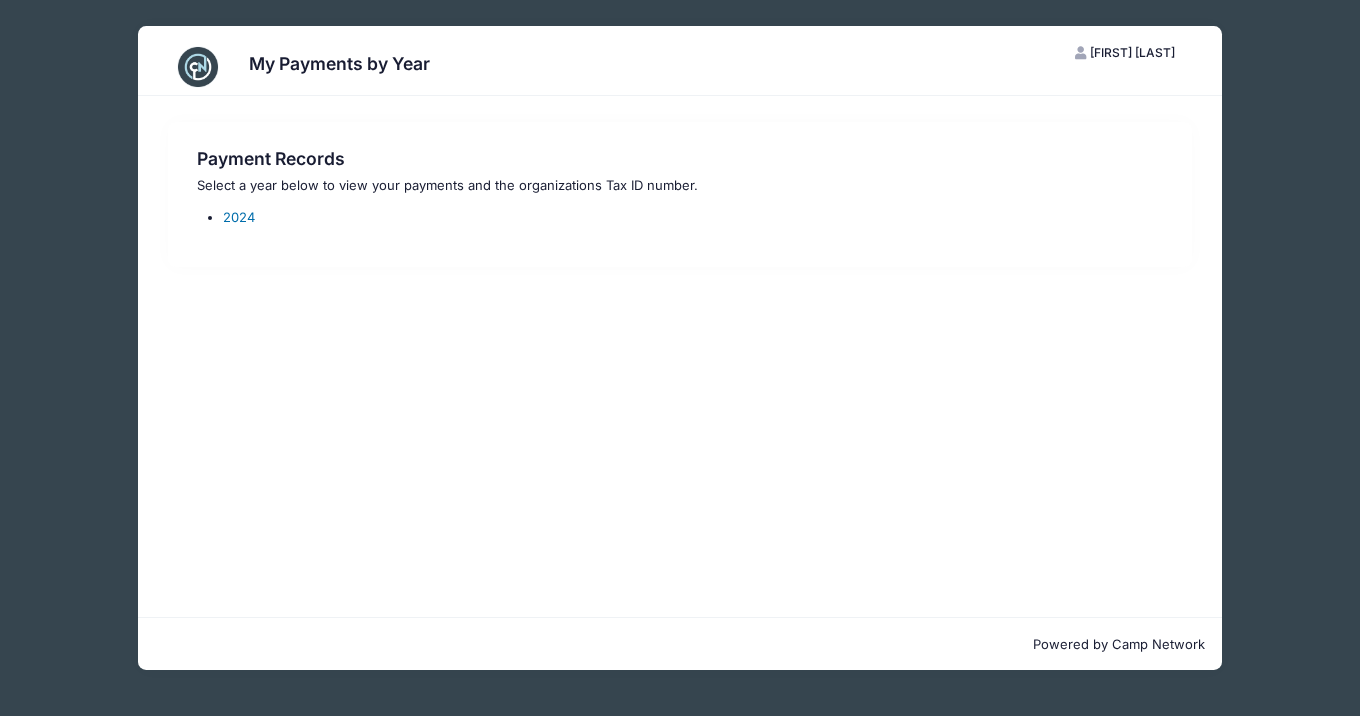 click on "2024" at bounding box center (239, 217) 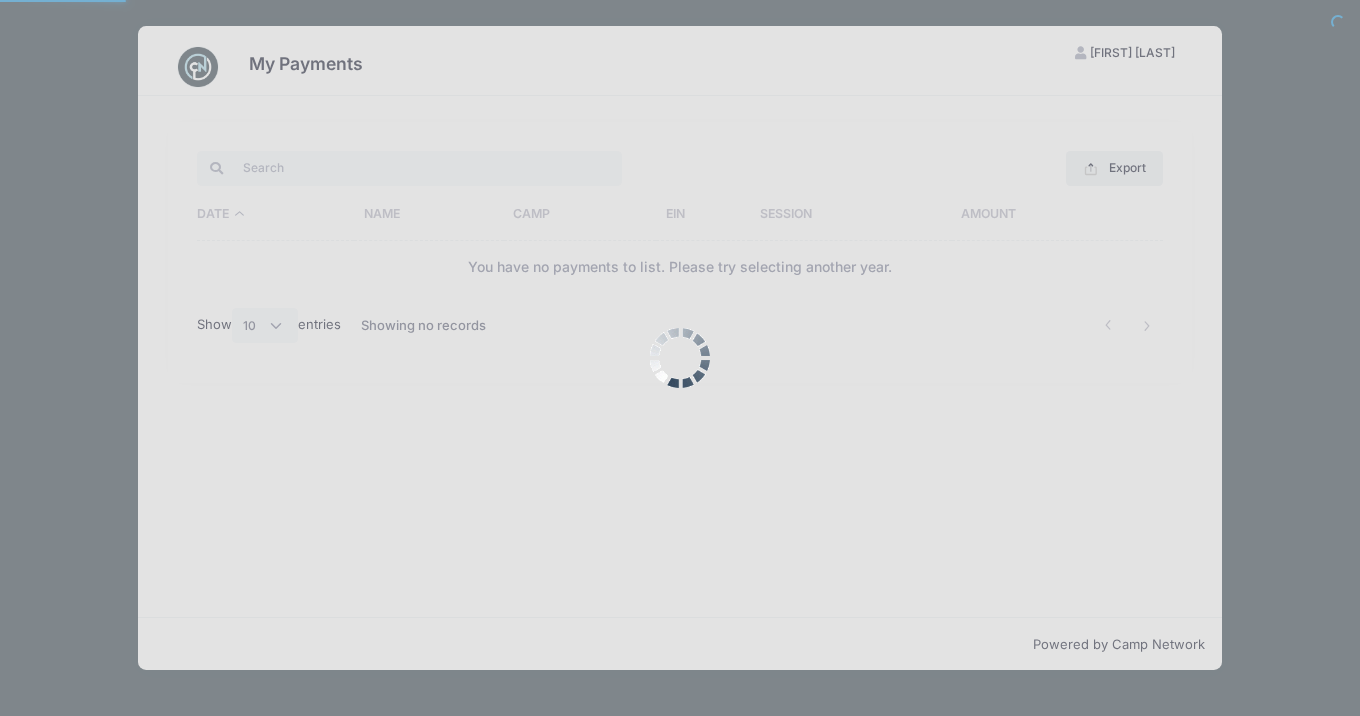 select on "10" 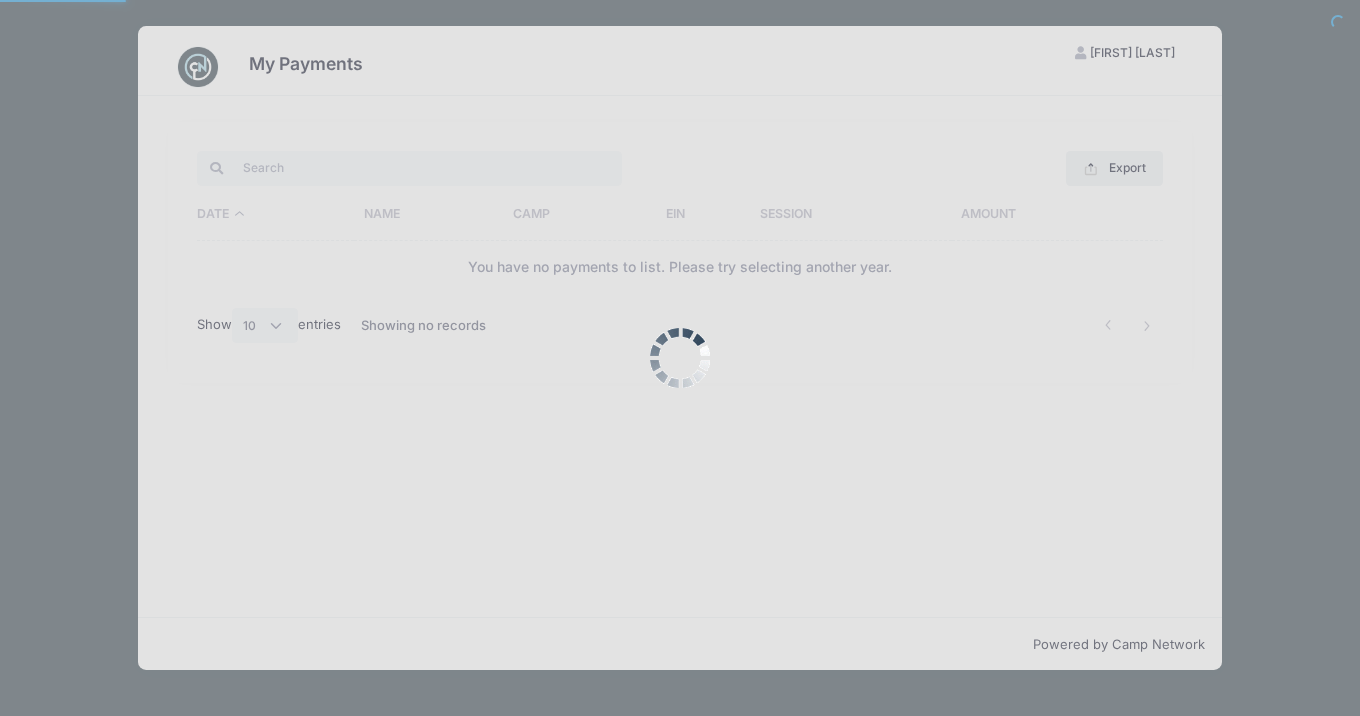 scroll, scrollTop: 0, scrollLeft: 0, axis: both 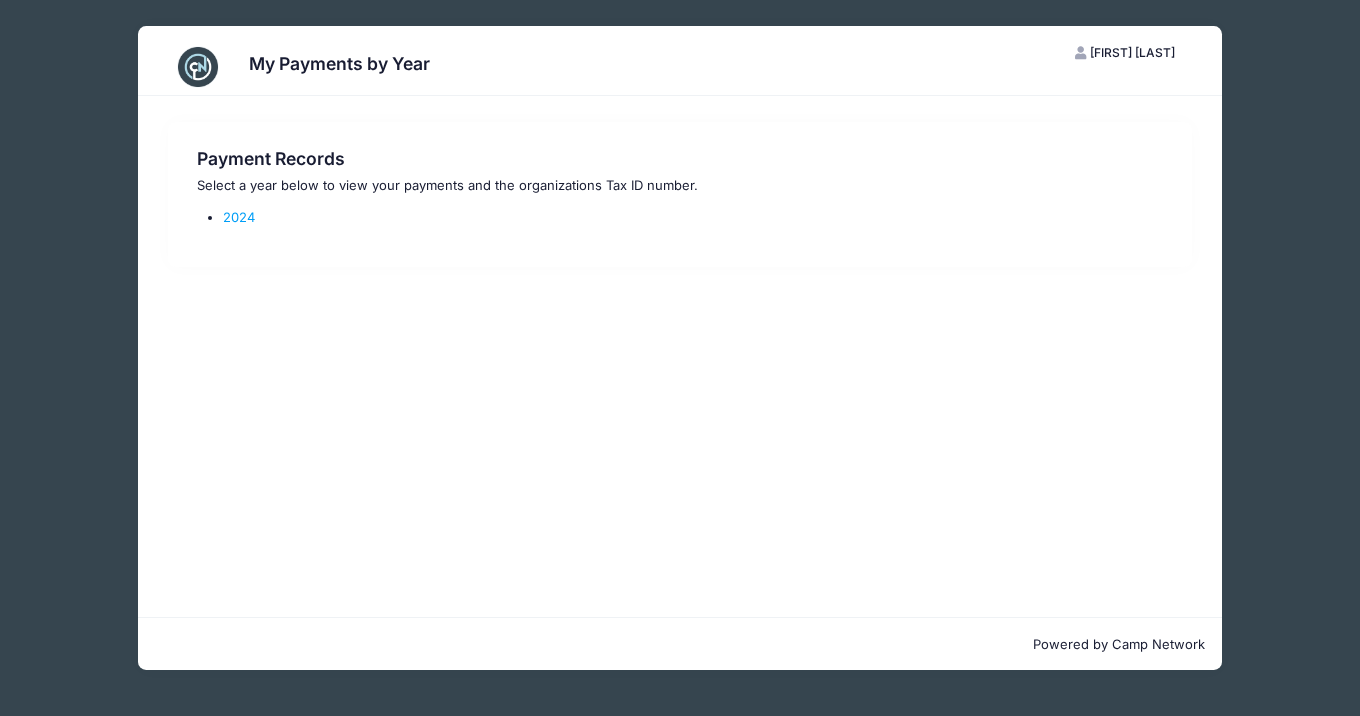 click on "KF Kimberly Fluet" at bounding box center (1124, 53) 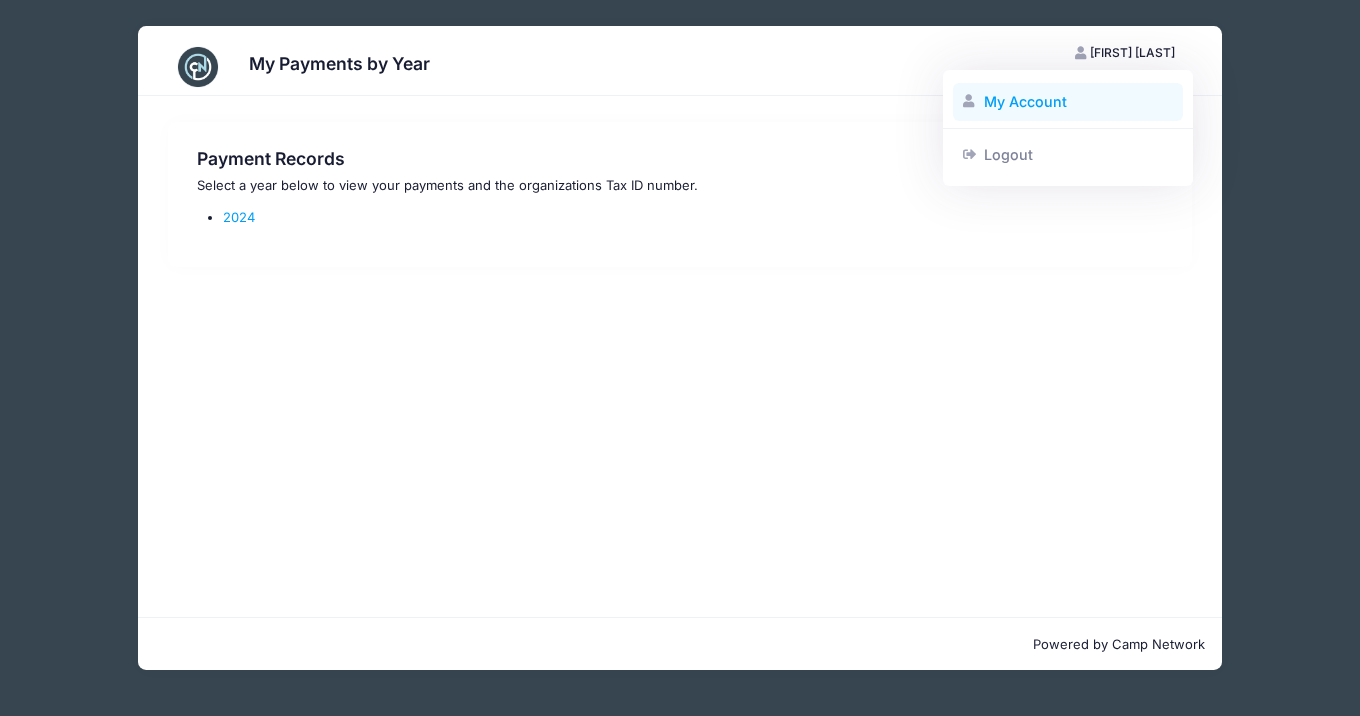 click on "My Account" at bounding box center (1068, 102) 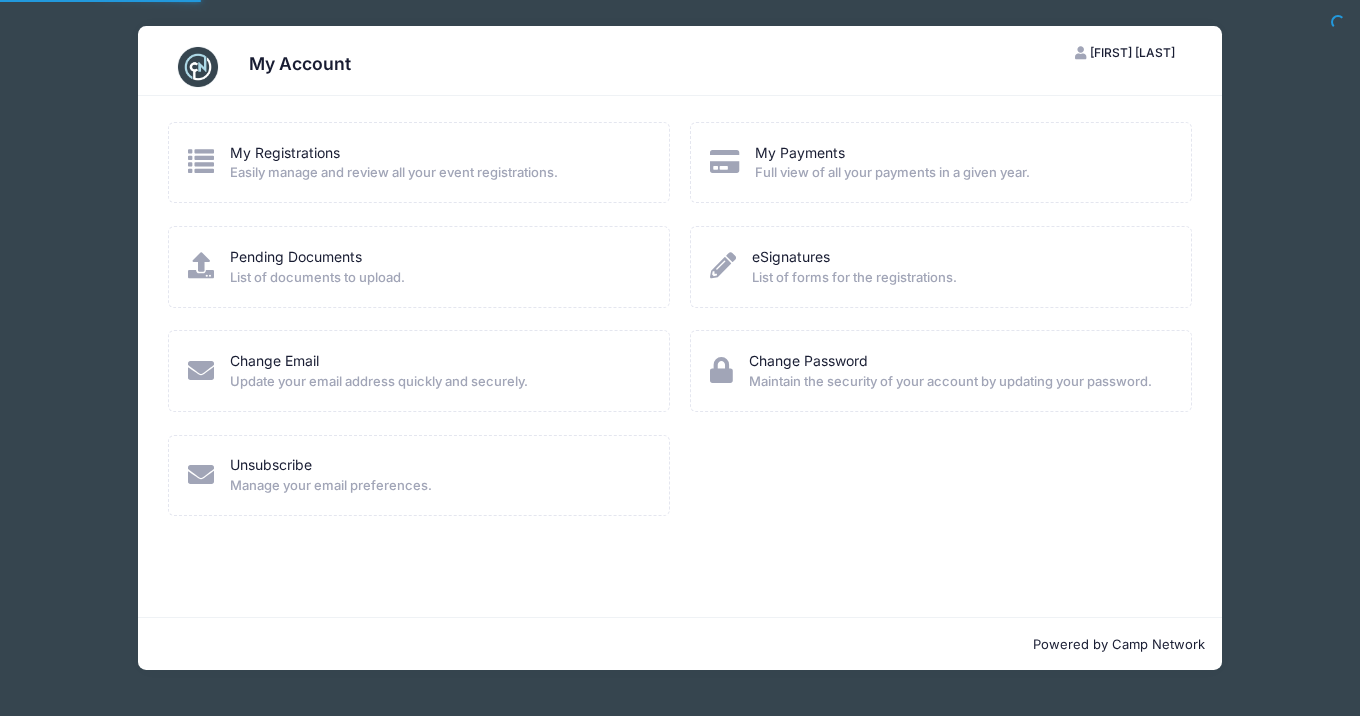 scroll, scrollTop: 0, scrollLeft: 0, axis: both 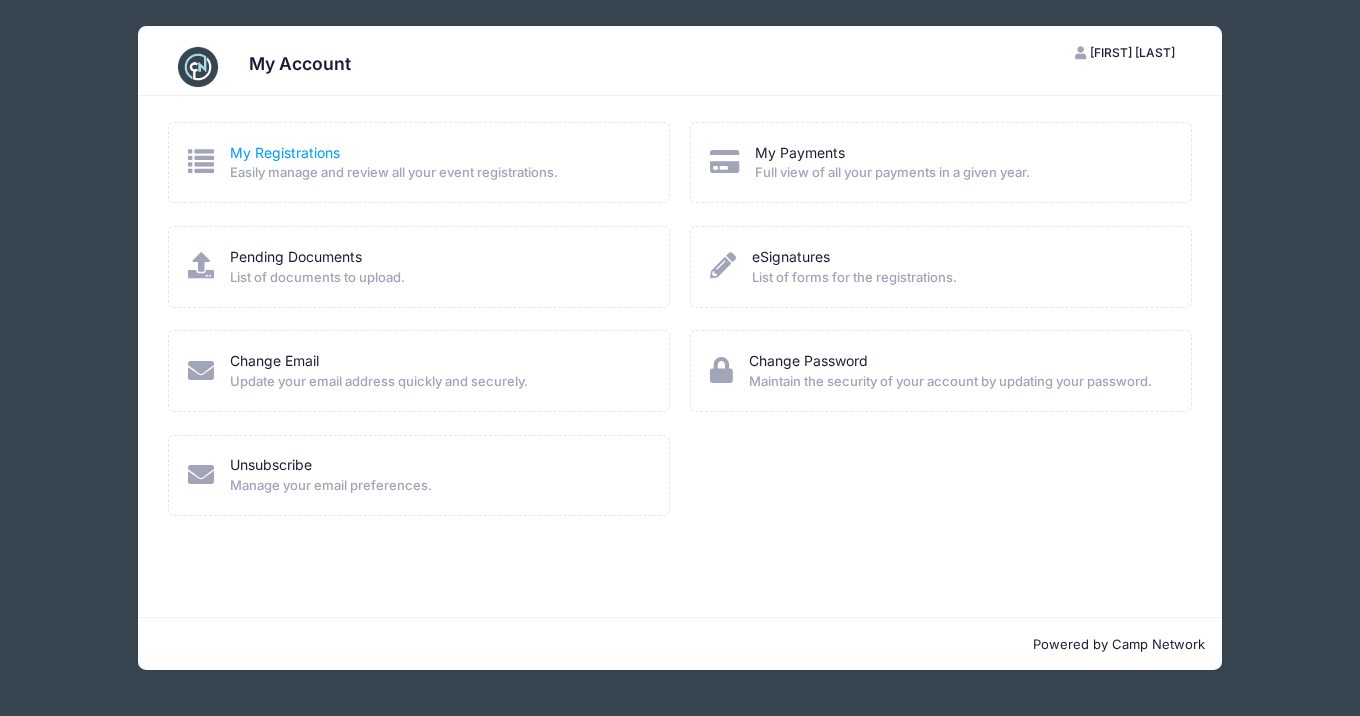 click on "My Registrations" at bounding box center [285, 152] 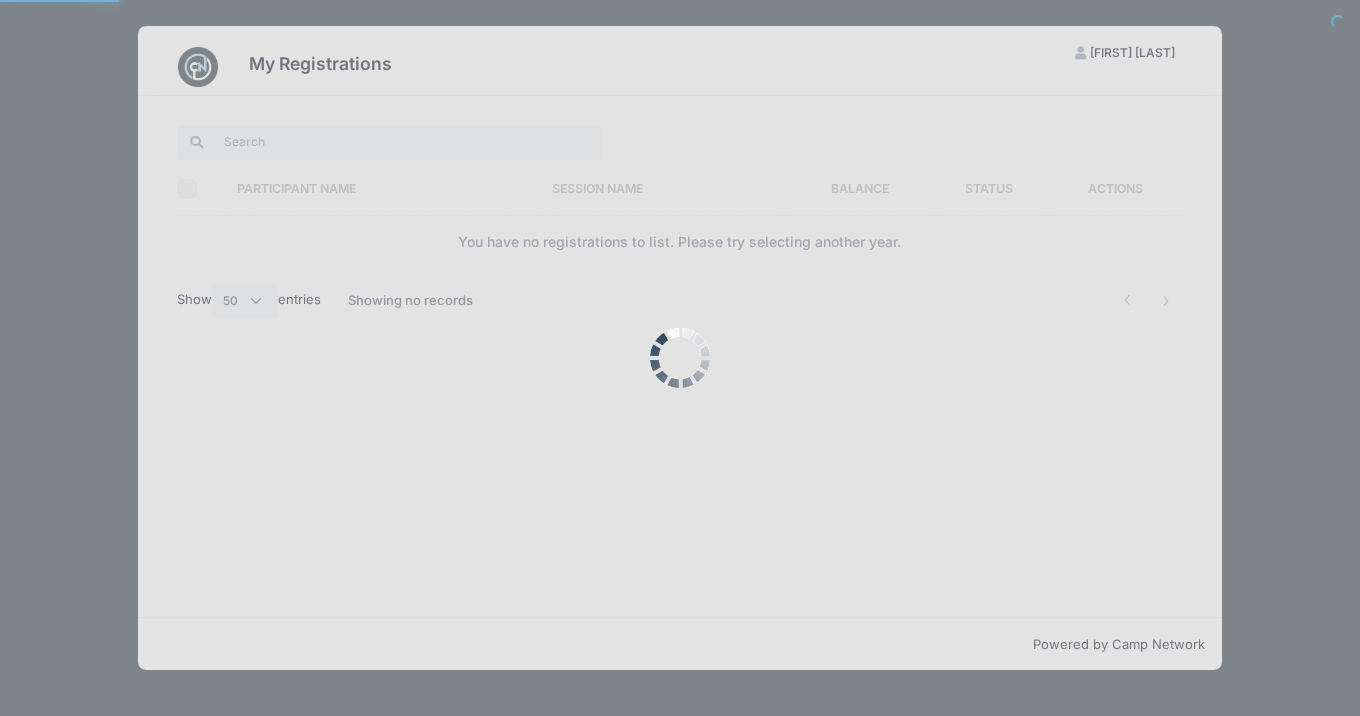 select on "50" 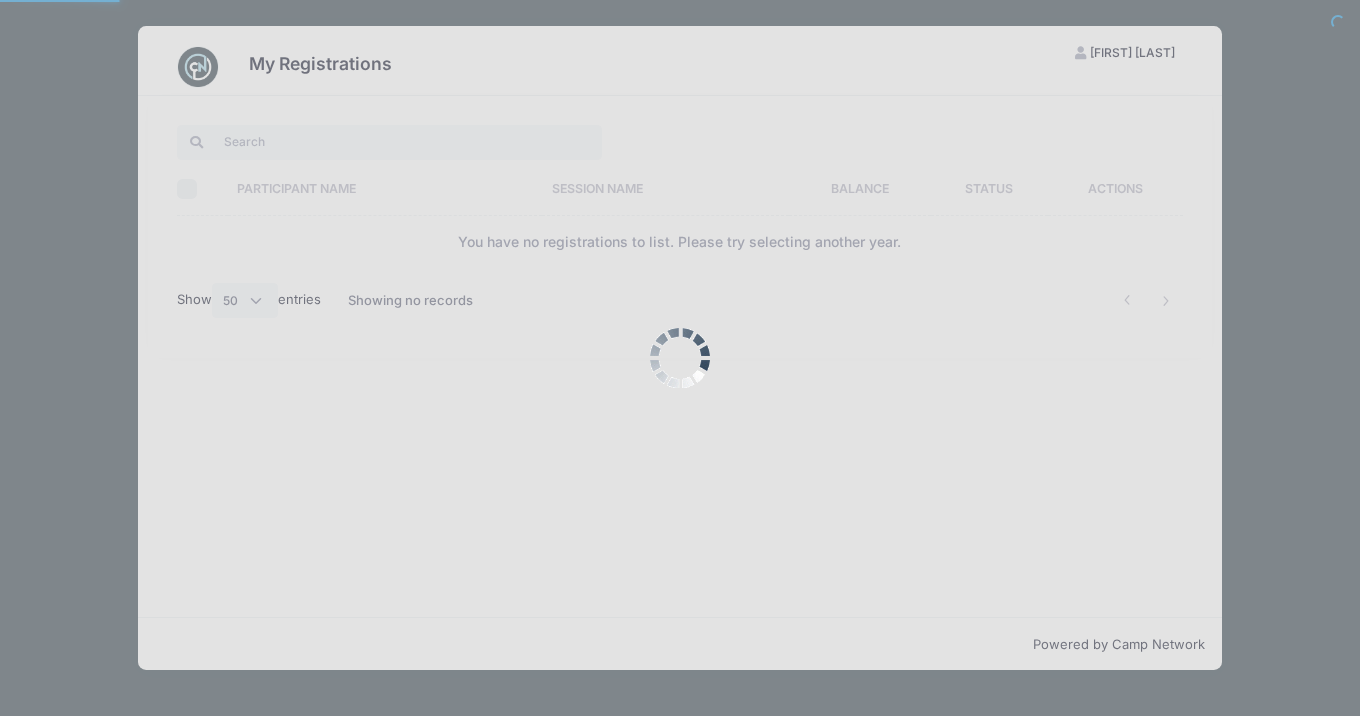 scroll, scrollTop: 0, scrollLeft: 0, axis: both 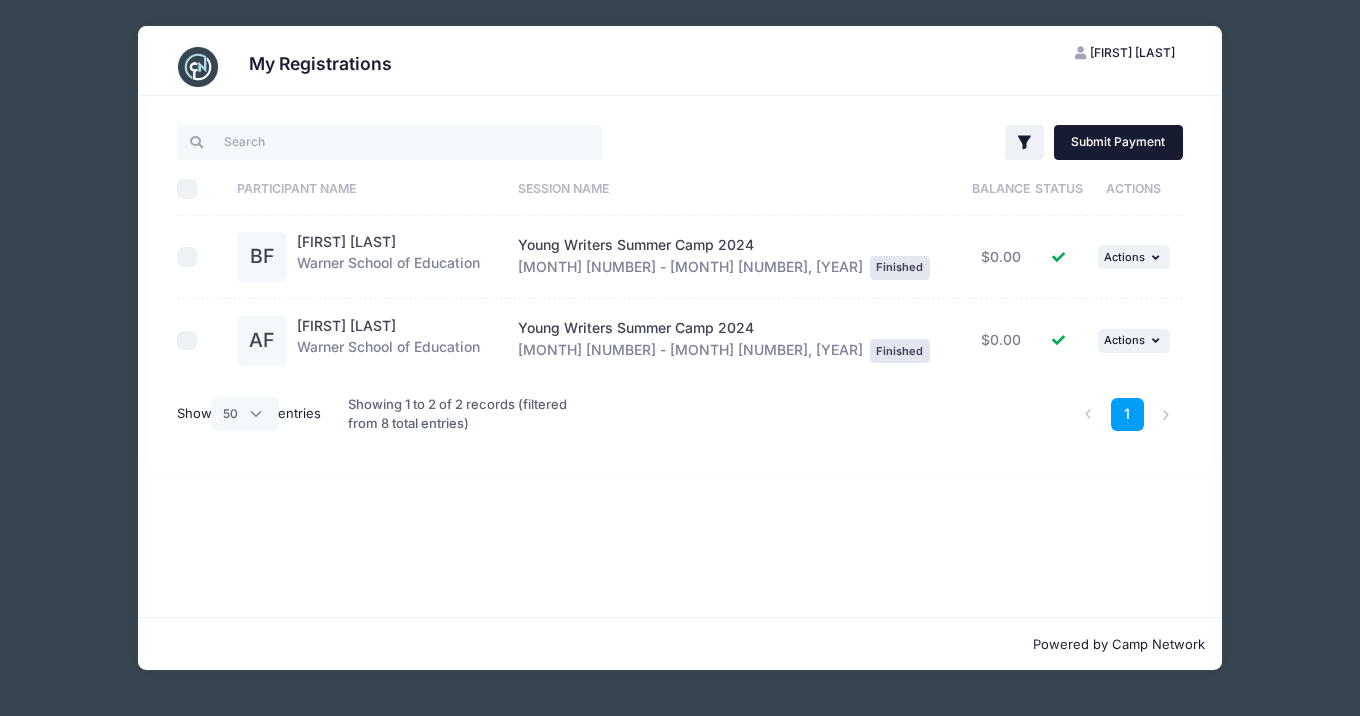 click on "Submit Payment" at bounding box center (1118, 142) 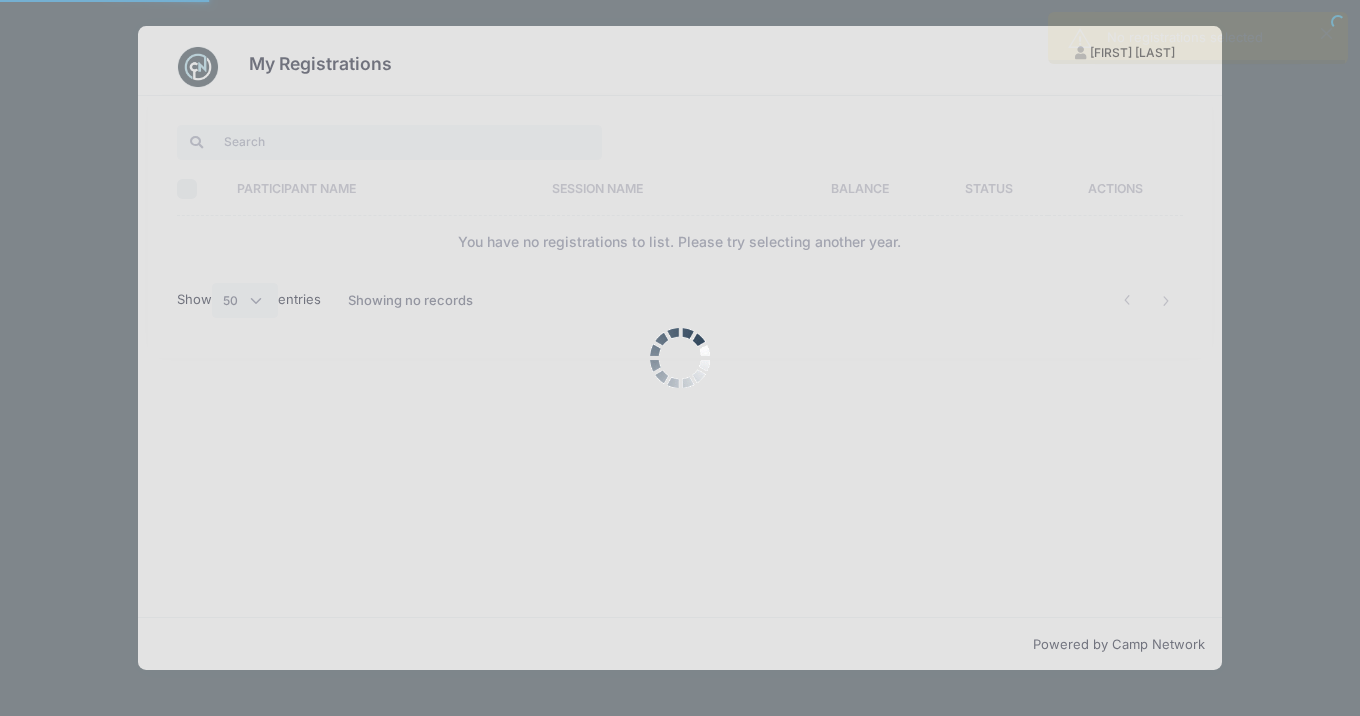 select on "50" 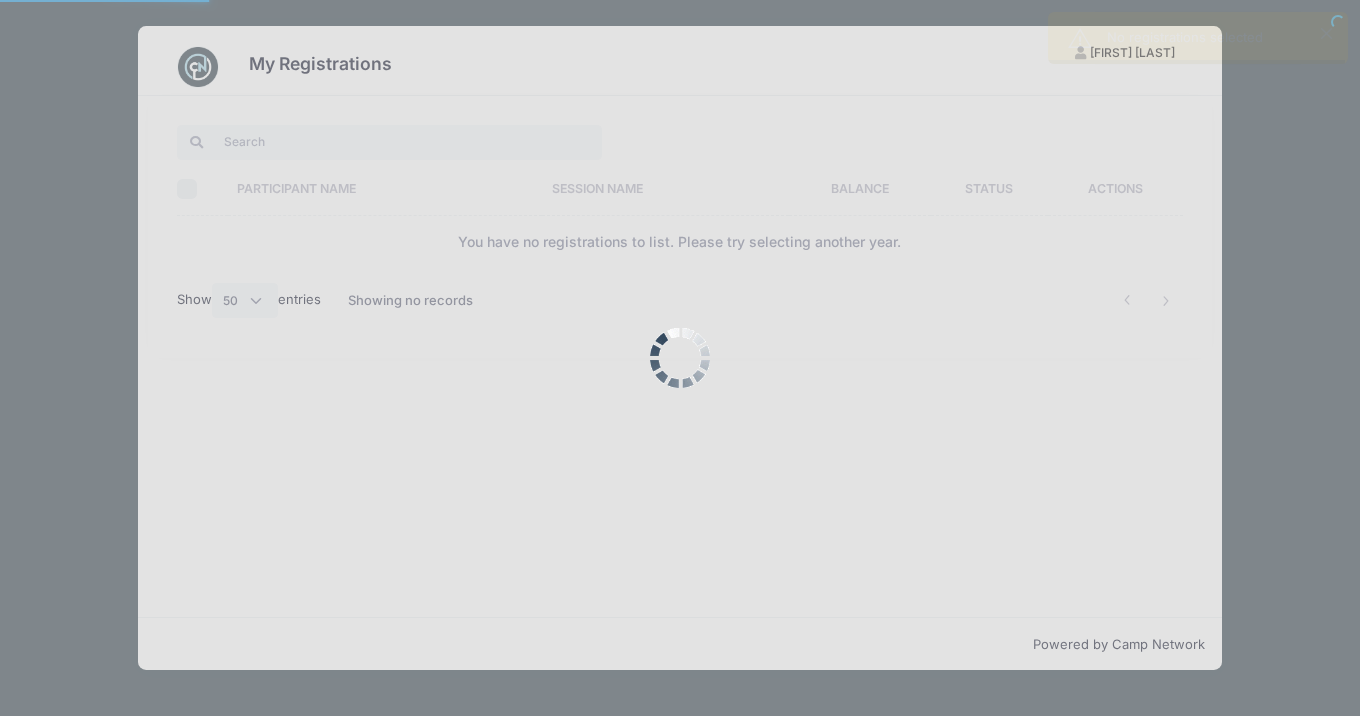 scroll, scrollTop: 0, scrollLeft: 0, axis: both 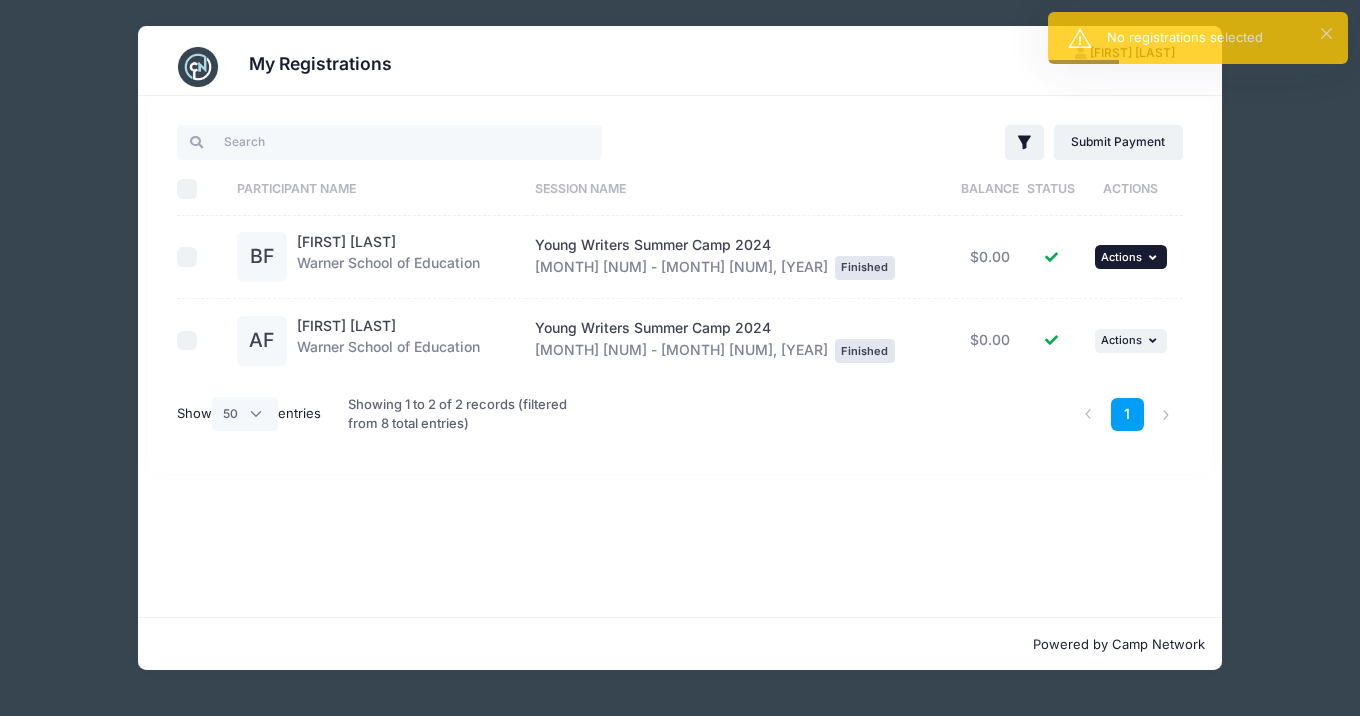 click on "... Actions" at bounding box center [1131, 257] 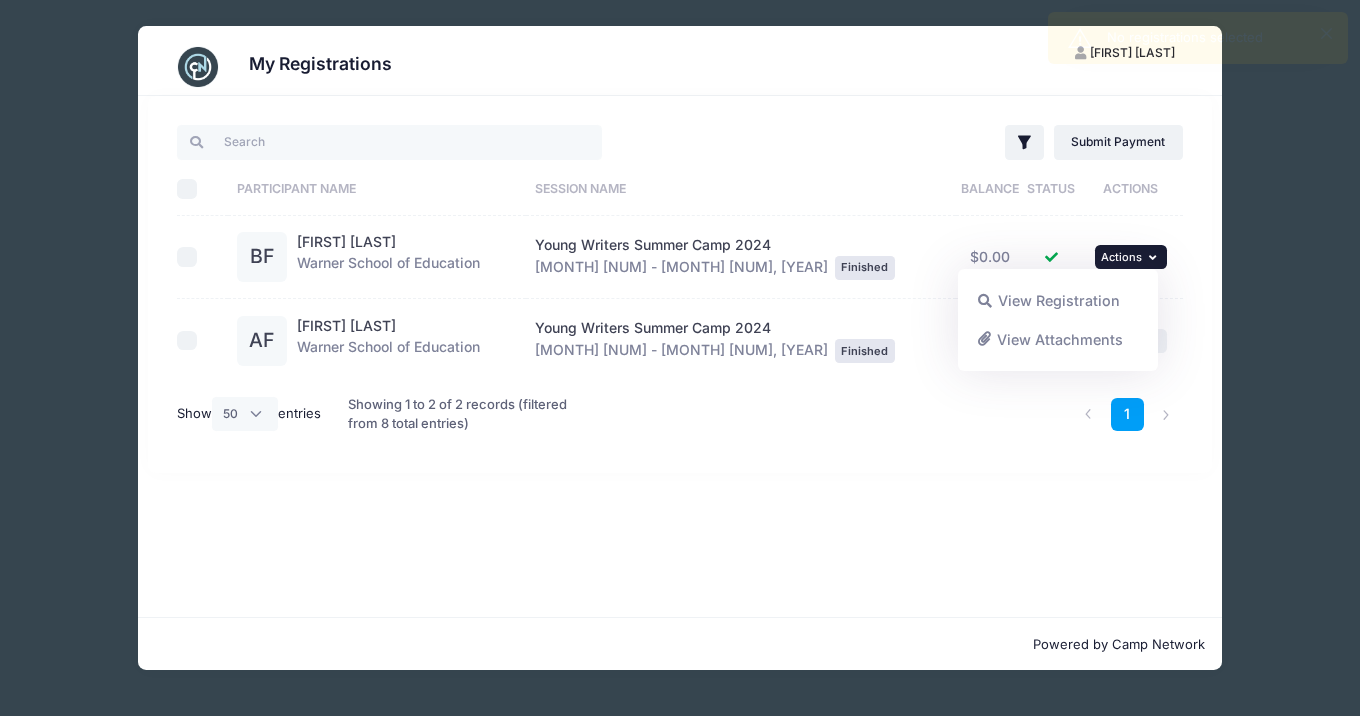 click on "Filter
Filter Options
Show:
Current Registrations
Past Registratations
Pending Registrations
Actions      Submit Payment
Upload Required Documents
Pending Documents
eSignatures Submit Payment" at bounding box center (679, 356) 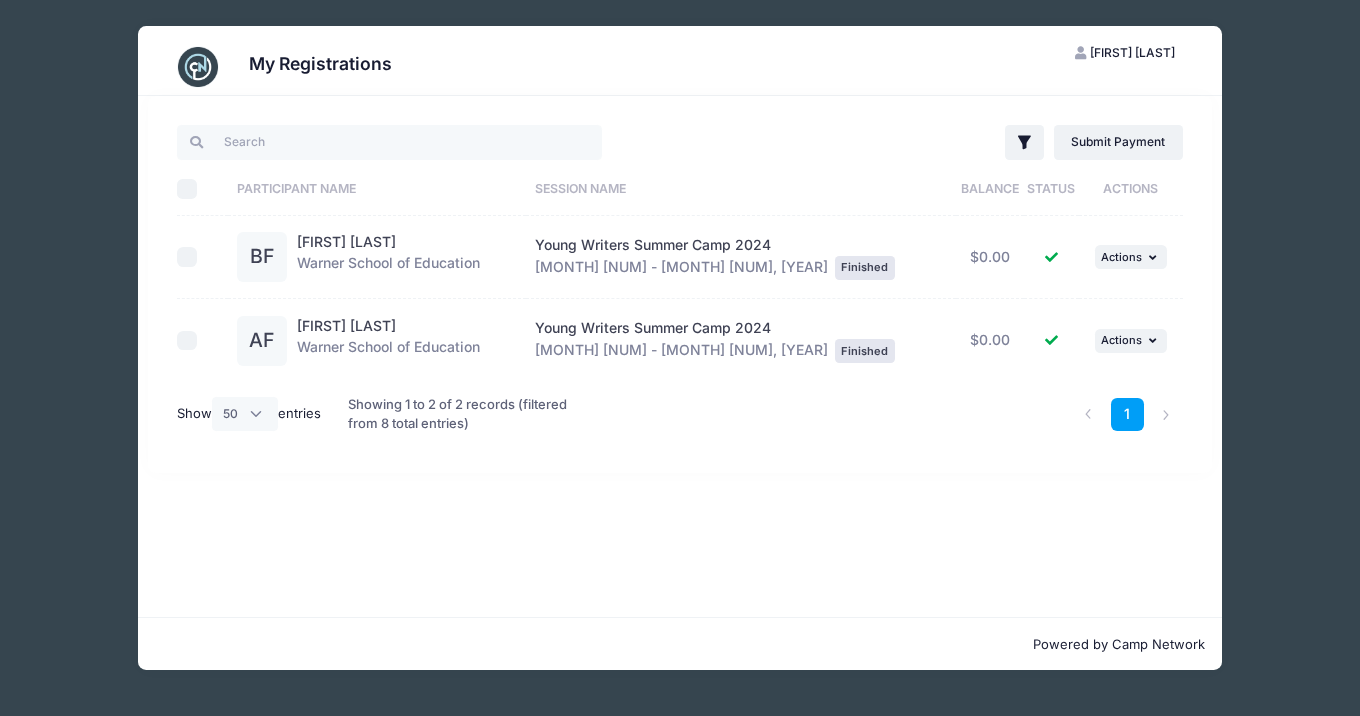 click on "My Registrations" at bounding box center (679, 61) 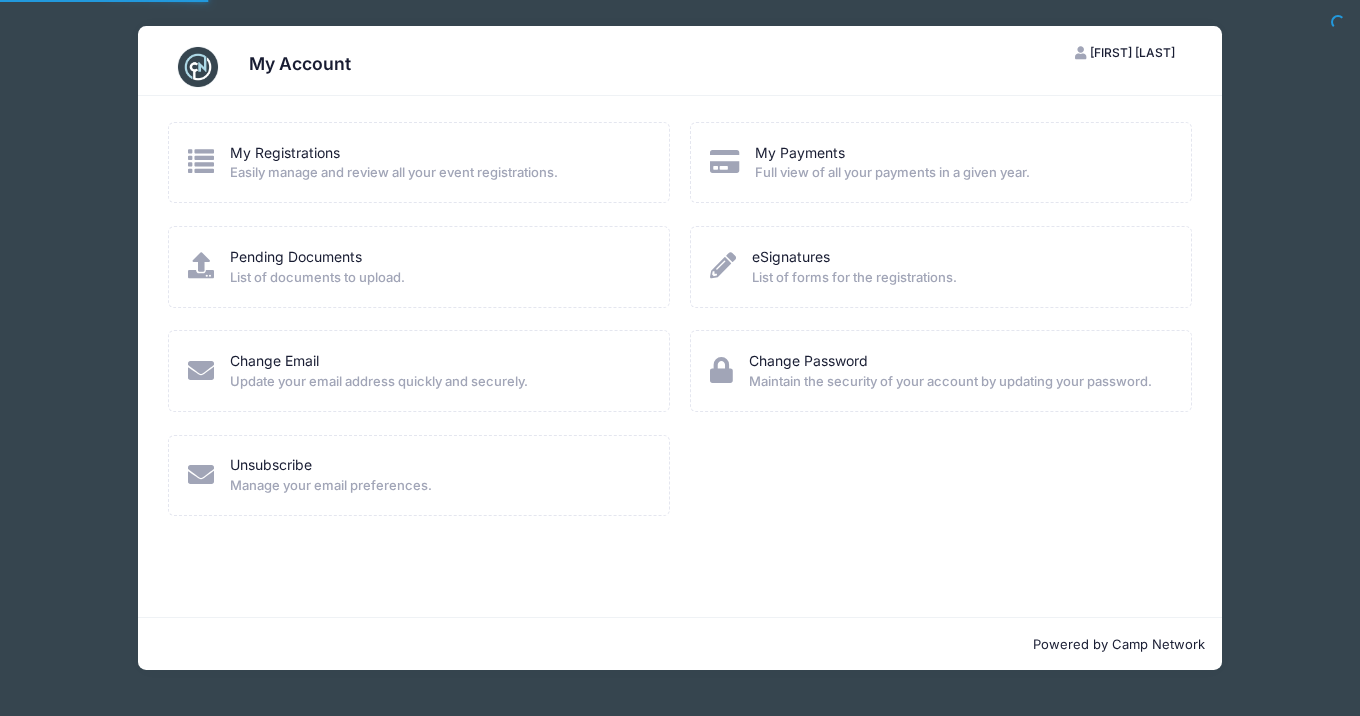 scroll, scrollTop: 0, scrollLeft: 0, axis: both 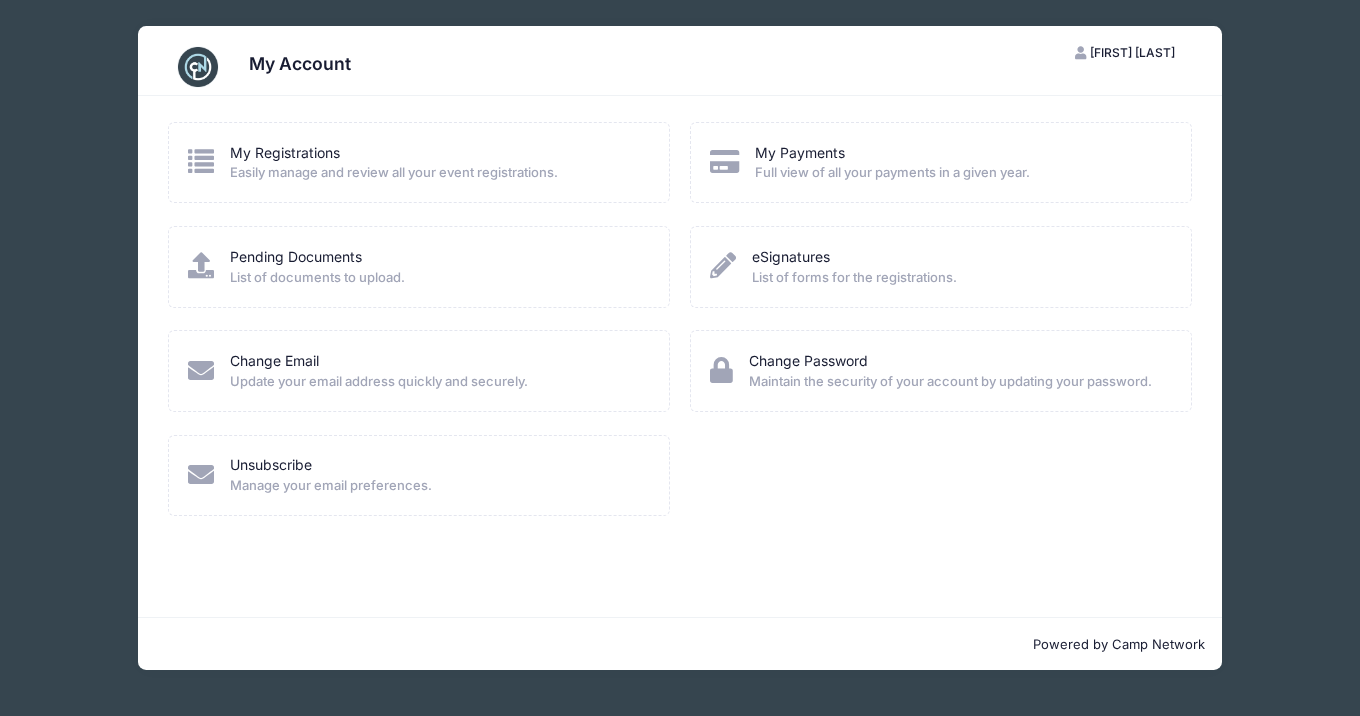 click on "My Account" at bounding box center [680, 67] 